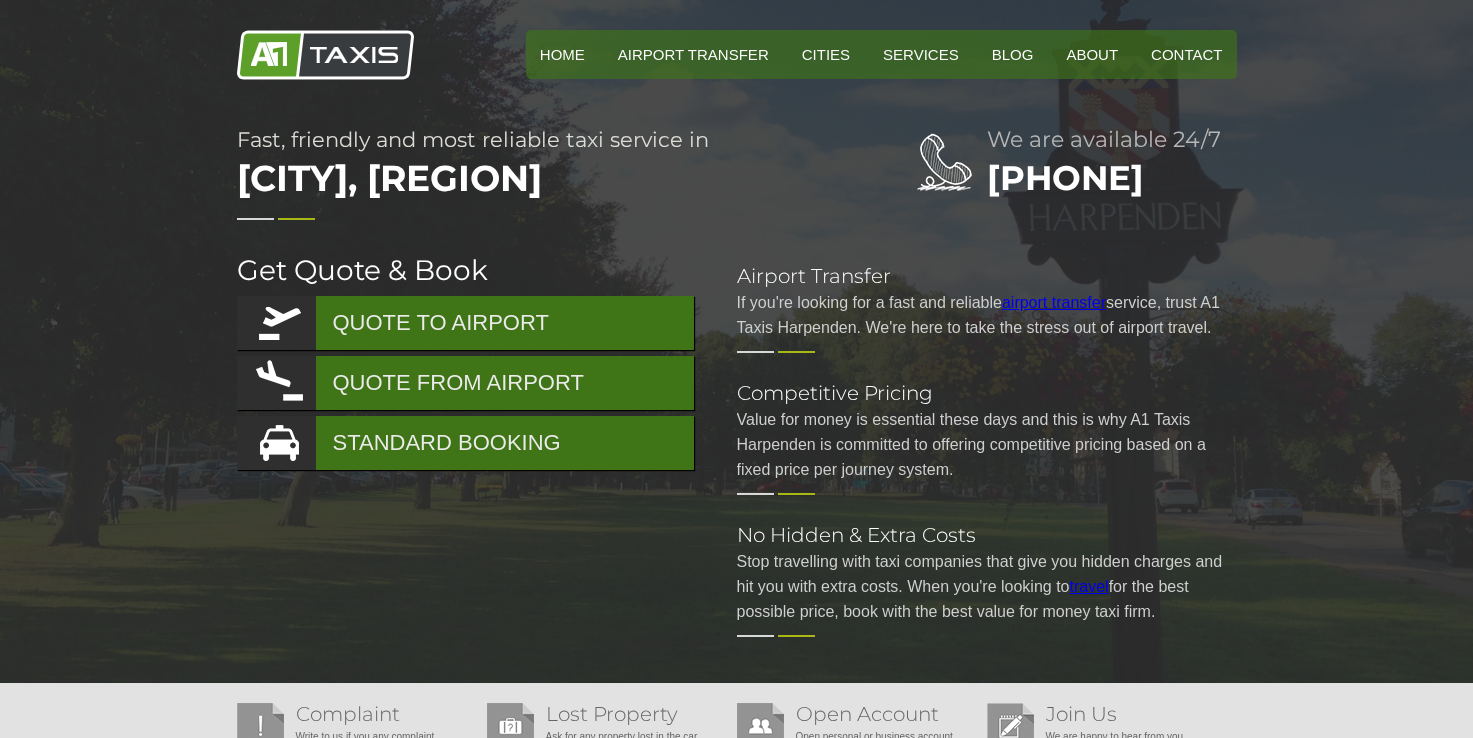 scroll, scrollTop: 0, scrollLeft: 0, axis: both 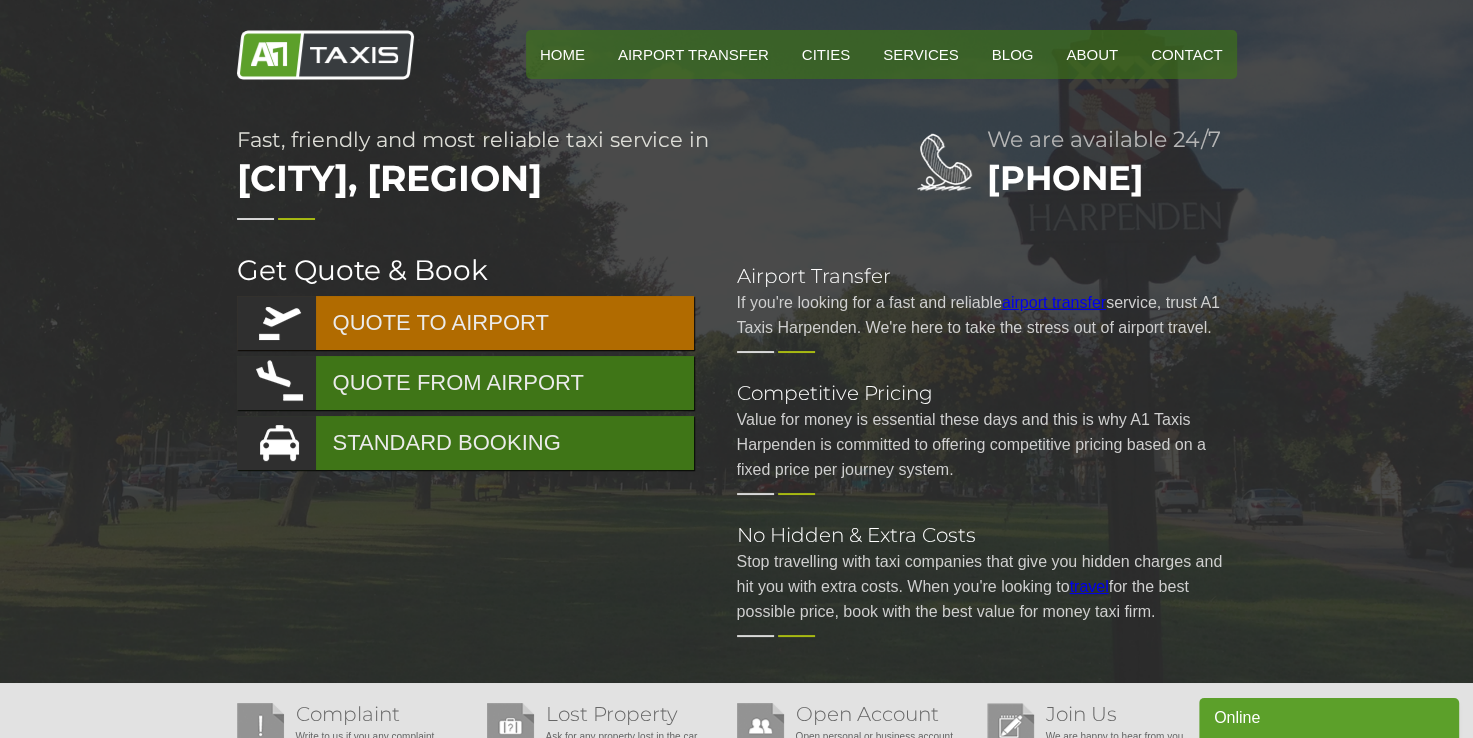 click on "QUOTE TO AIRPORT" at bounding box center (465, 323) 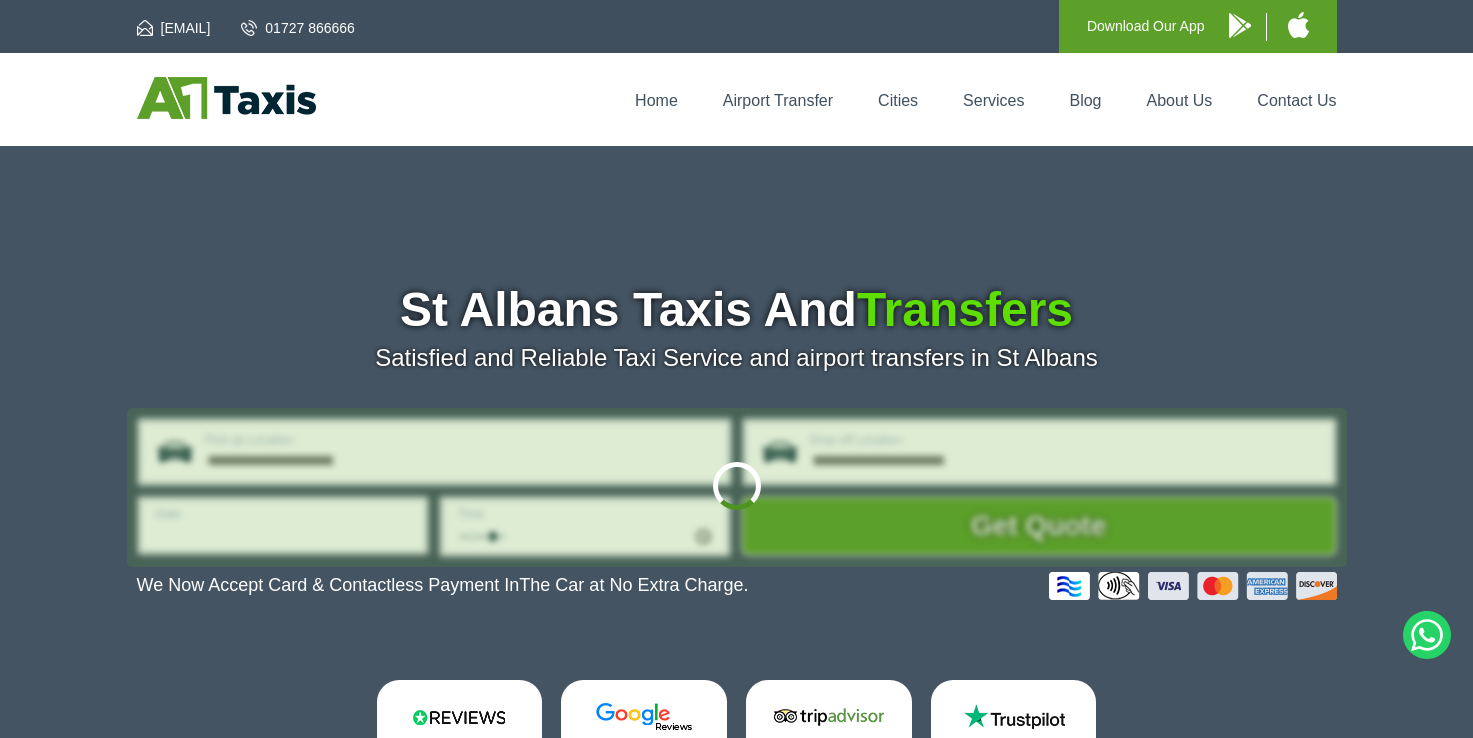 scroll, scrollTop: 0, scrollLeft: 0, axis: both 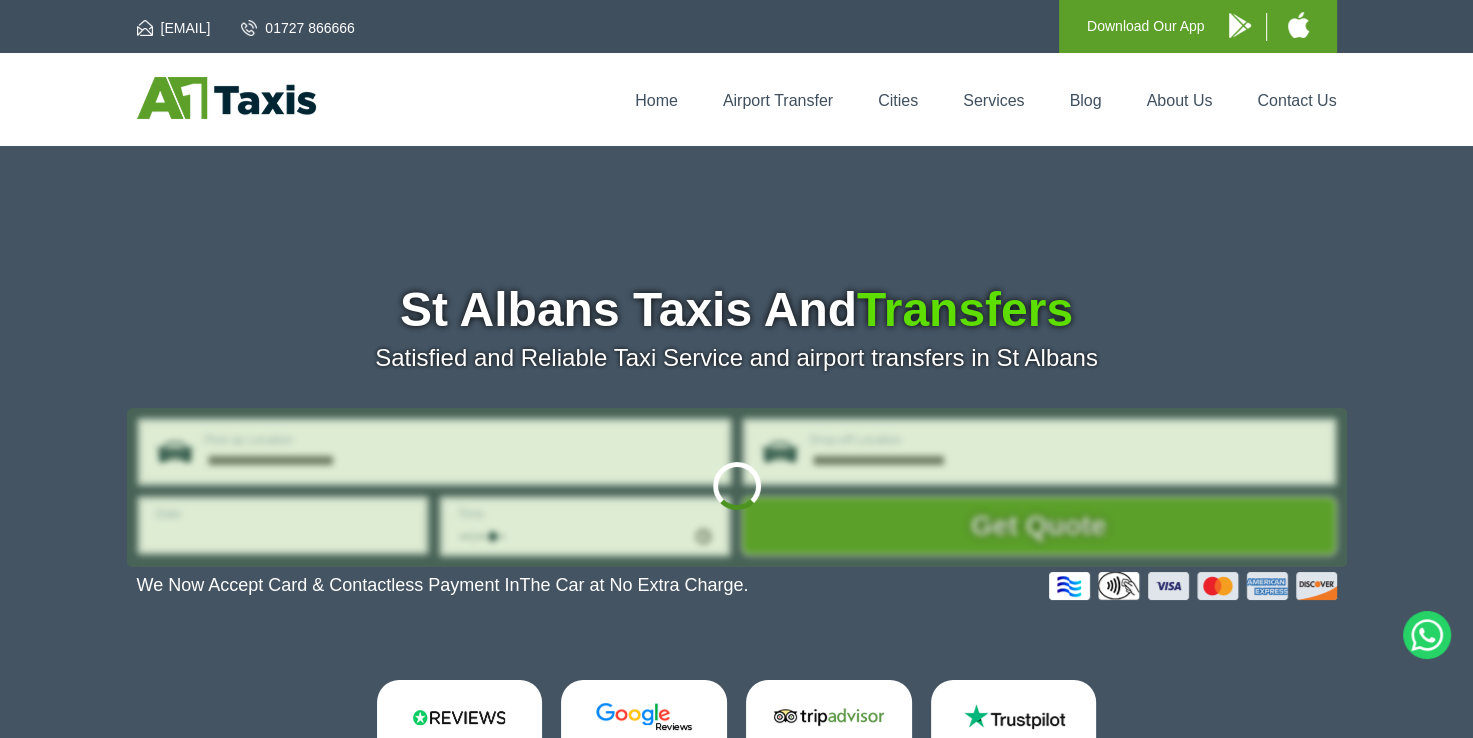 type on "**********" 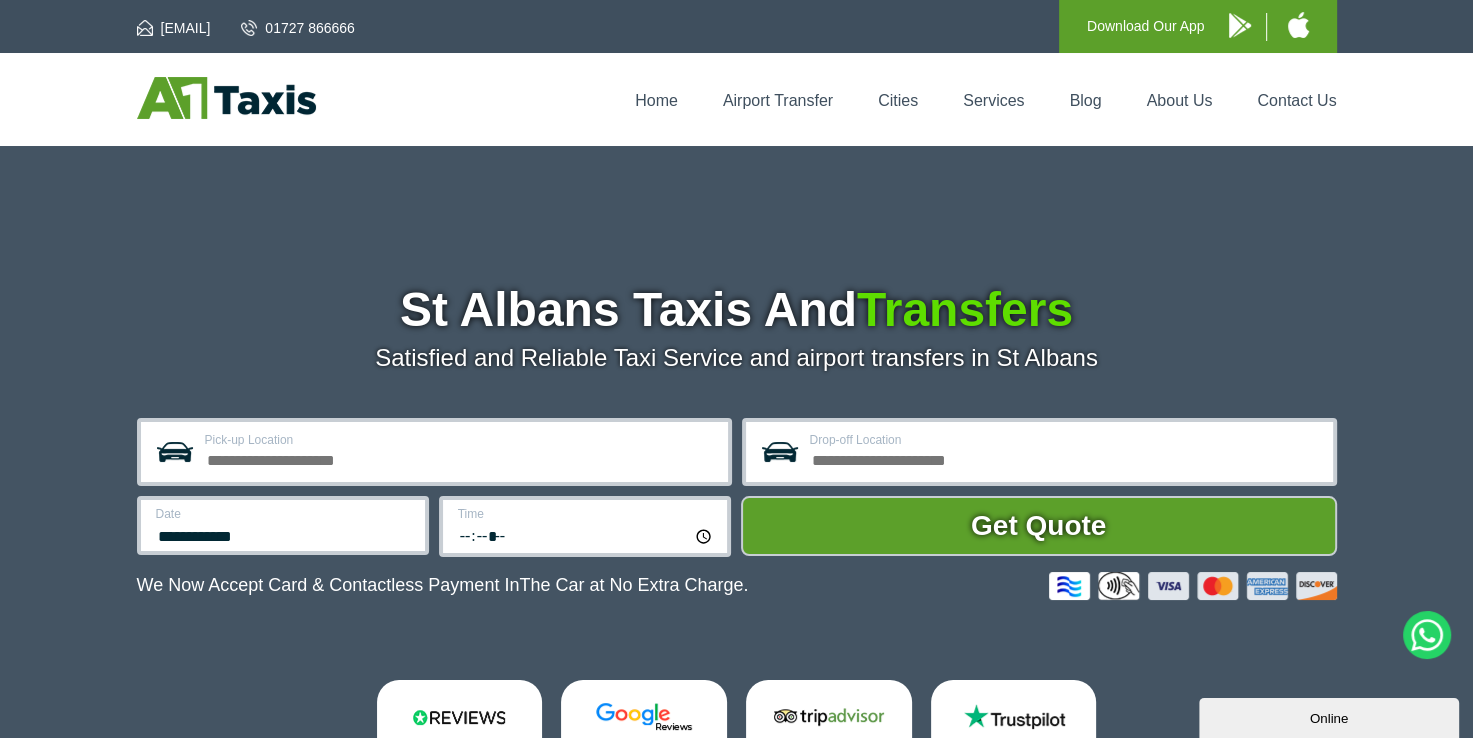scroll, scrollTop: 0, scrollLeft: 0, axis: both 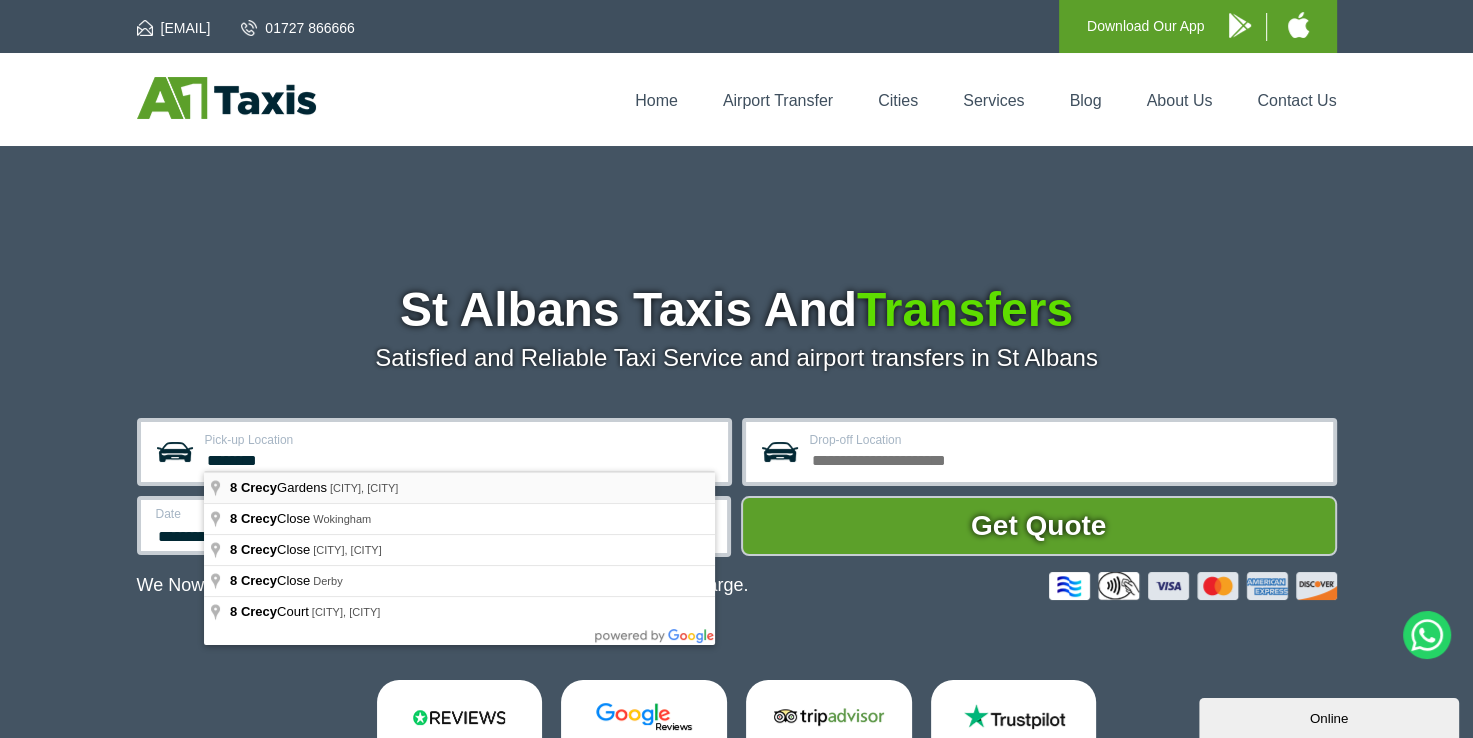 type on "**********" 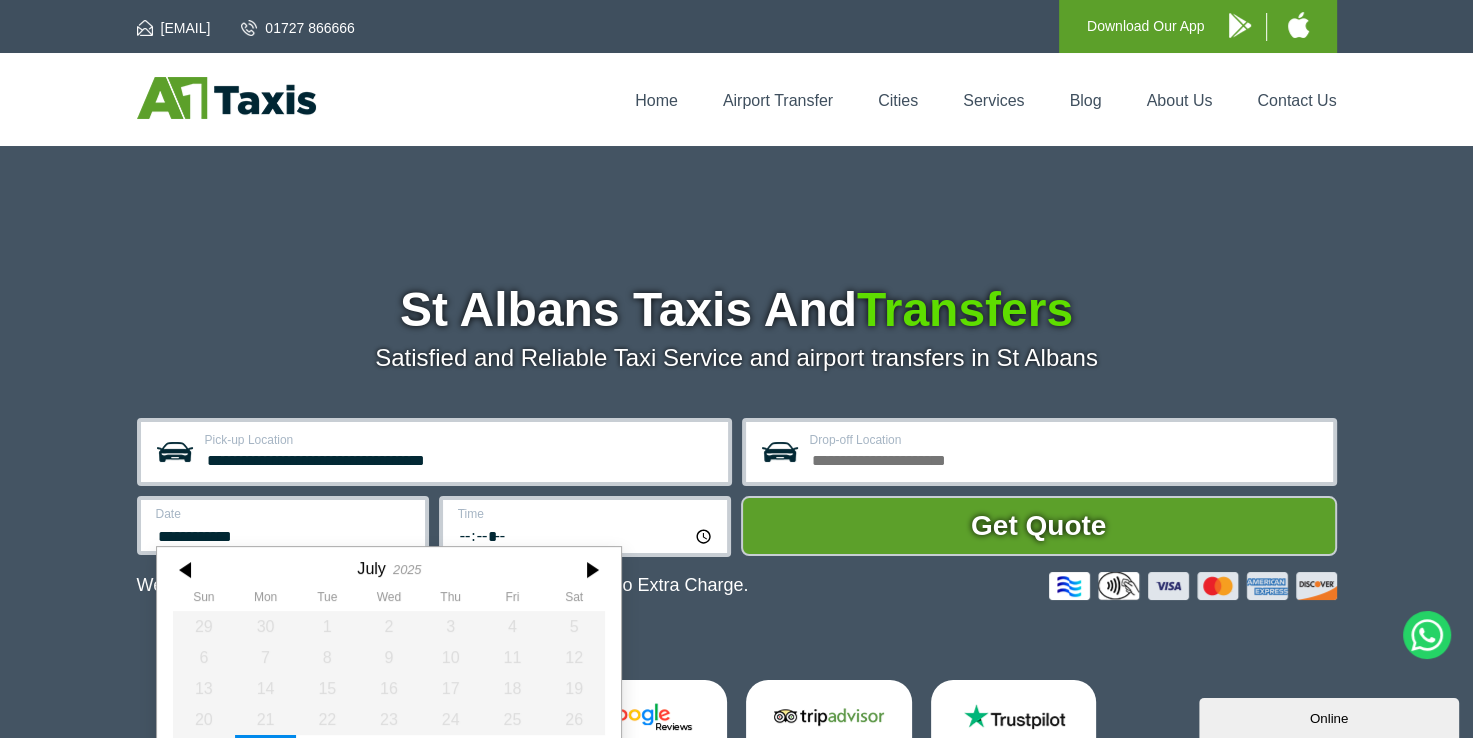 scroll, scrollTop: 92, scrollLeft: 0, axis: vertical 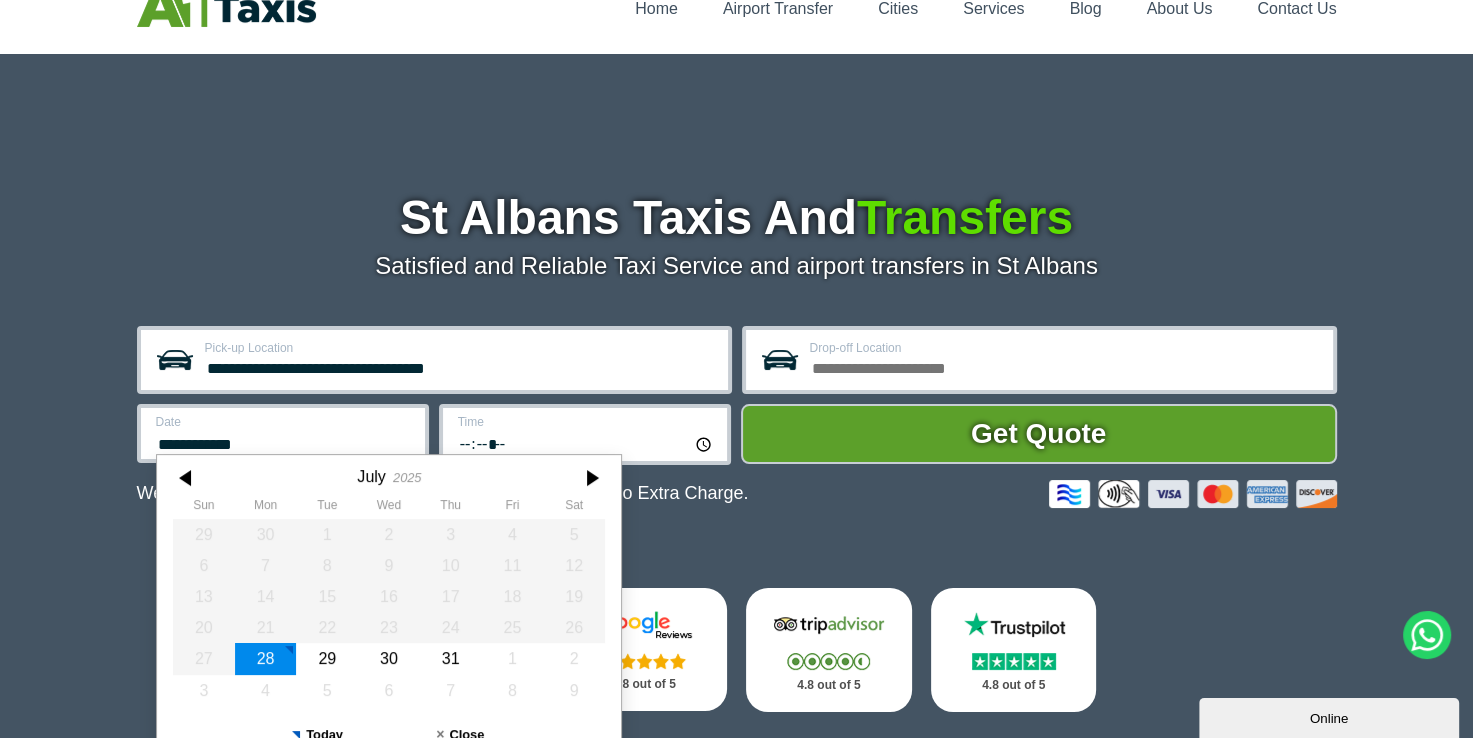 click on "**********" at bounding box center [283, 433] 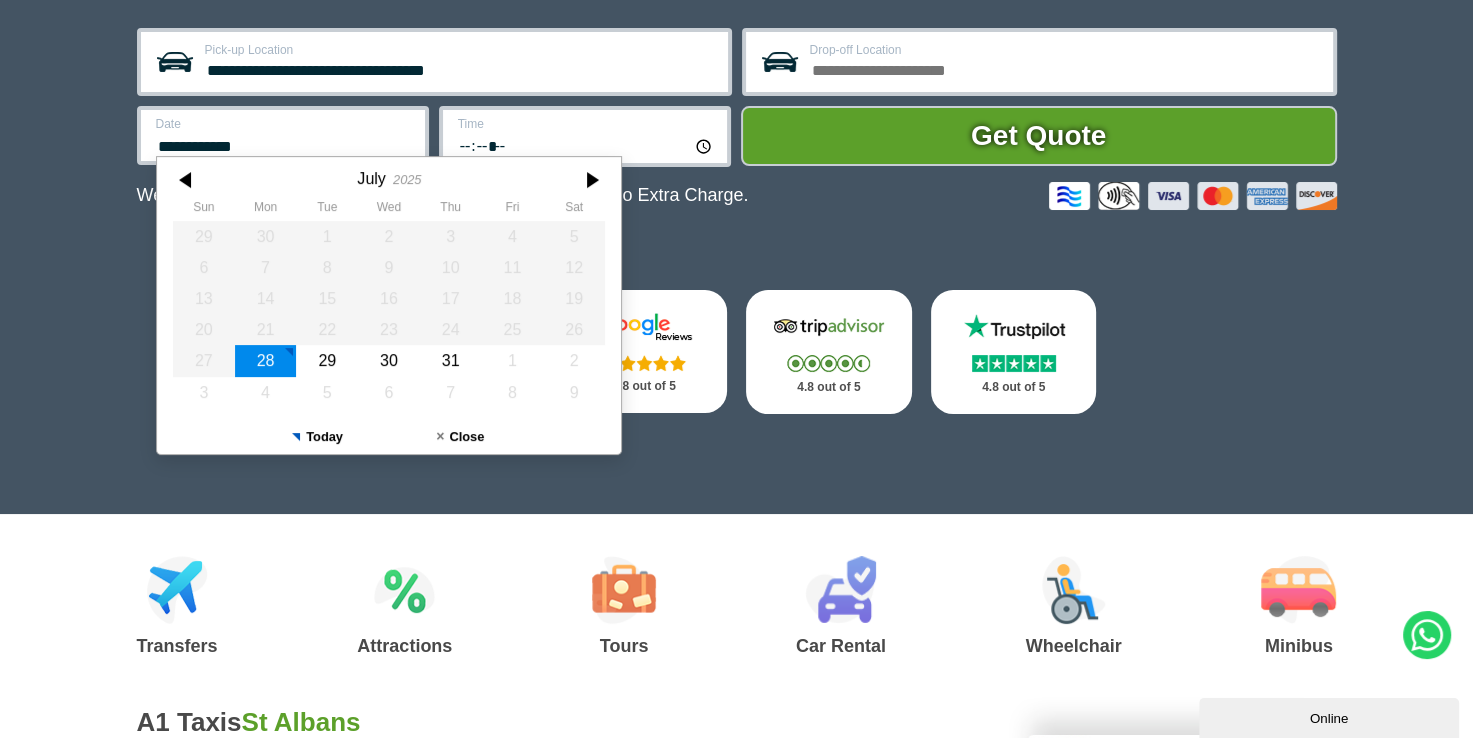 scroll, scrollTop: 392, scrollLeft: 0, axis: vertical 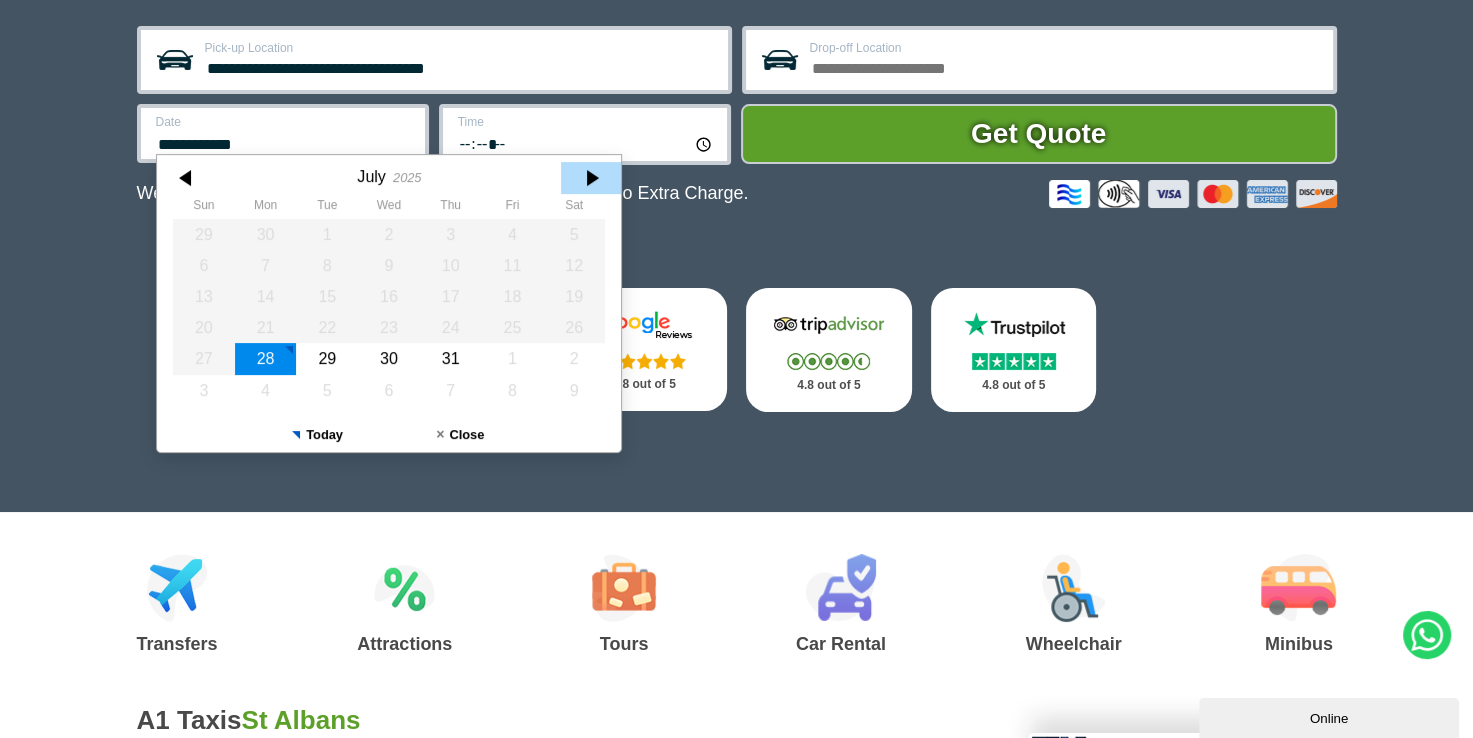 click at bounding box center (591, 178) 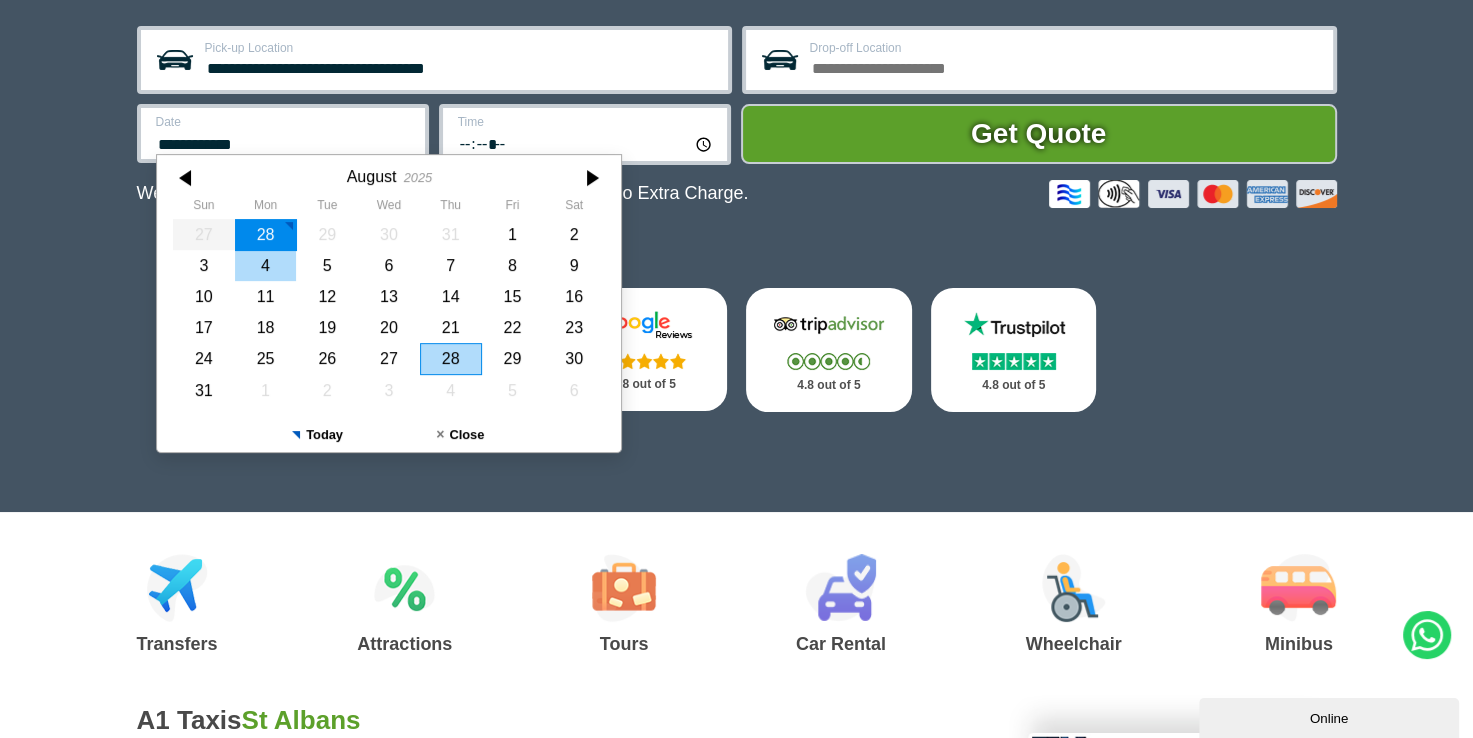 click on "4" at bounding box center (265, 265) 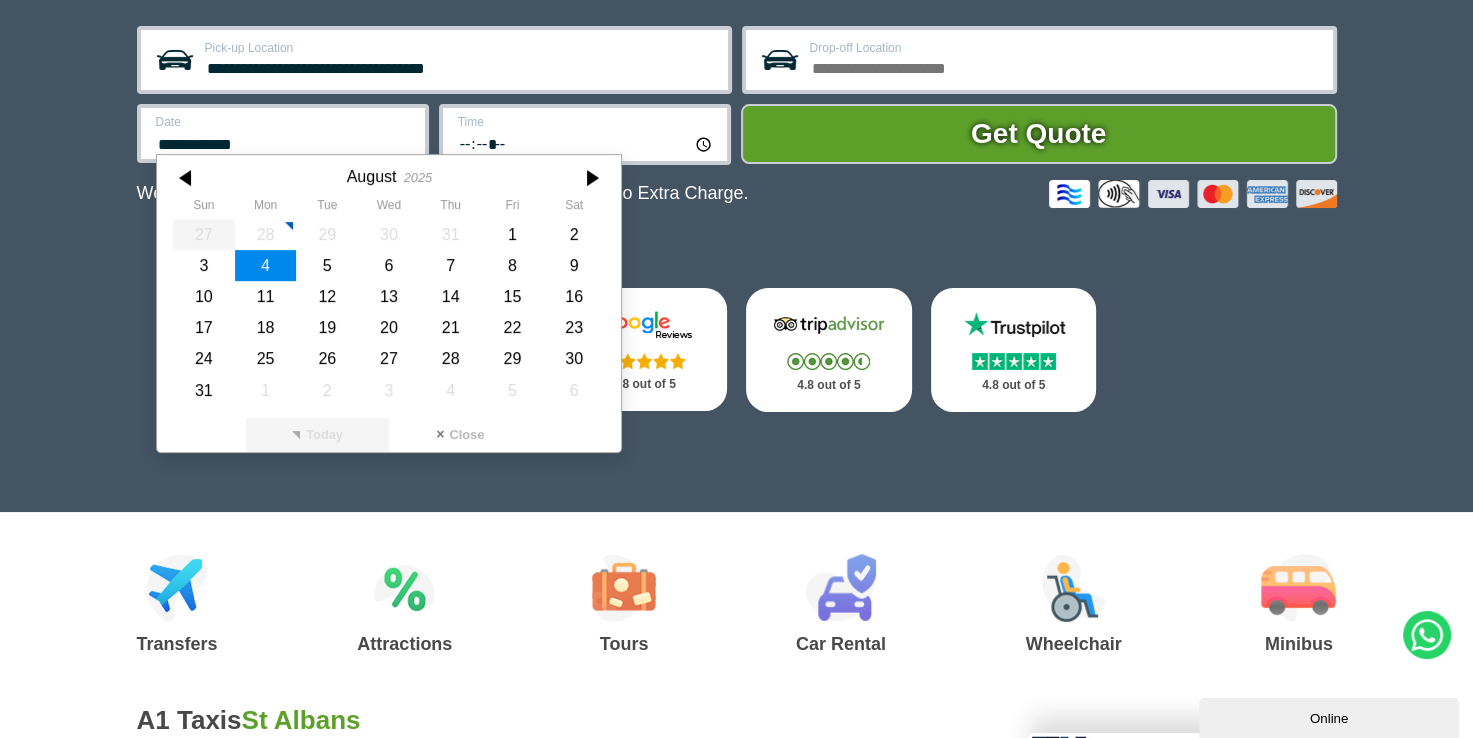 type on "**********" 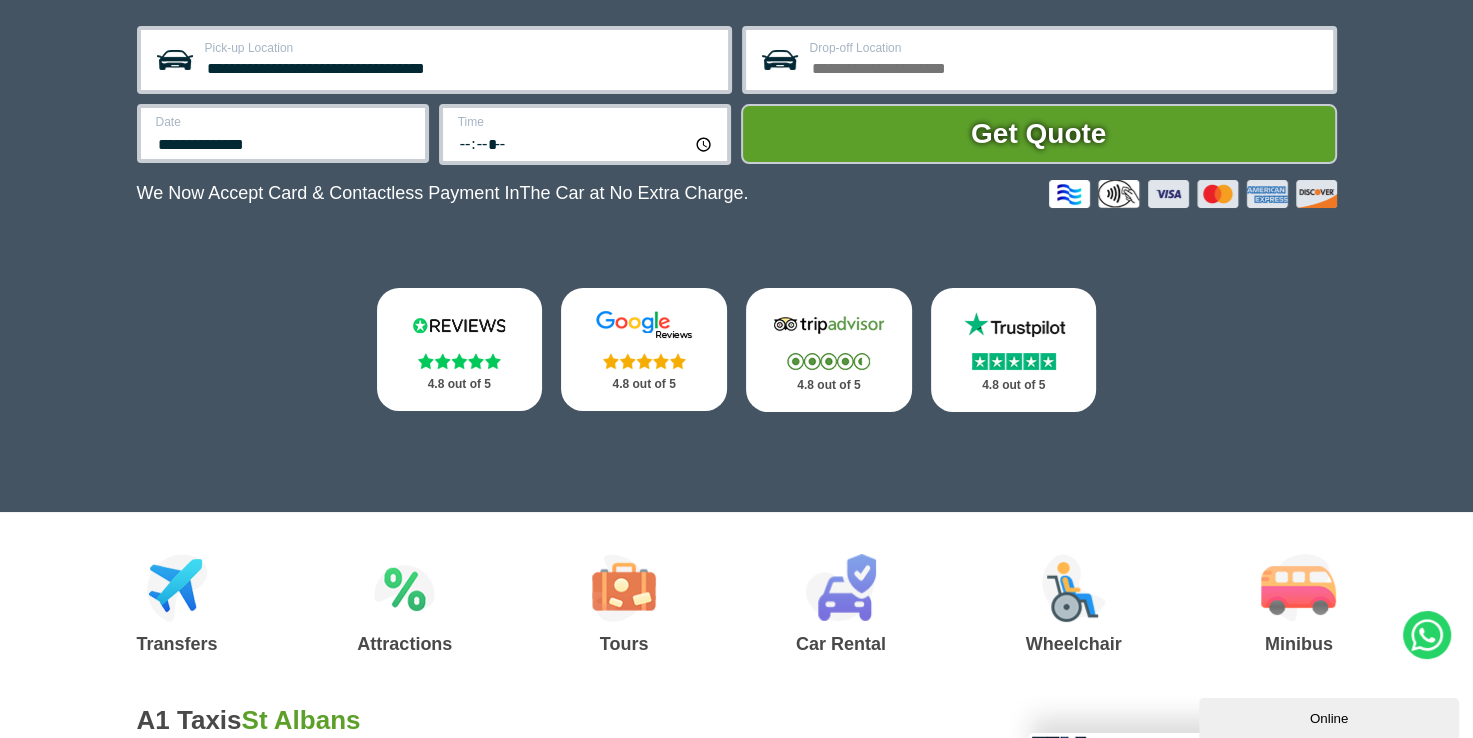 click on "*****" at bounding box center (586, 143) 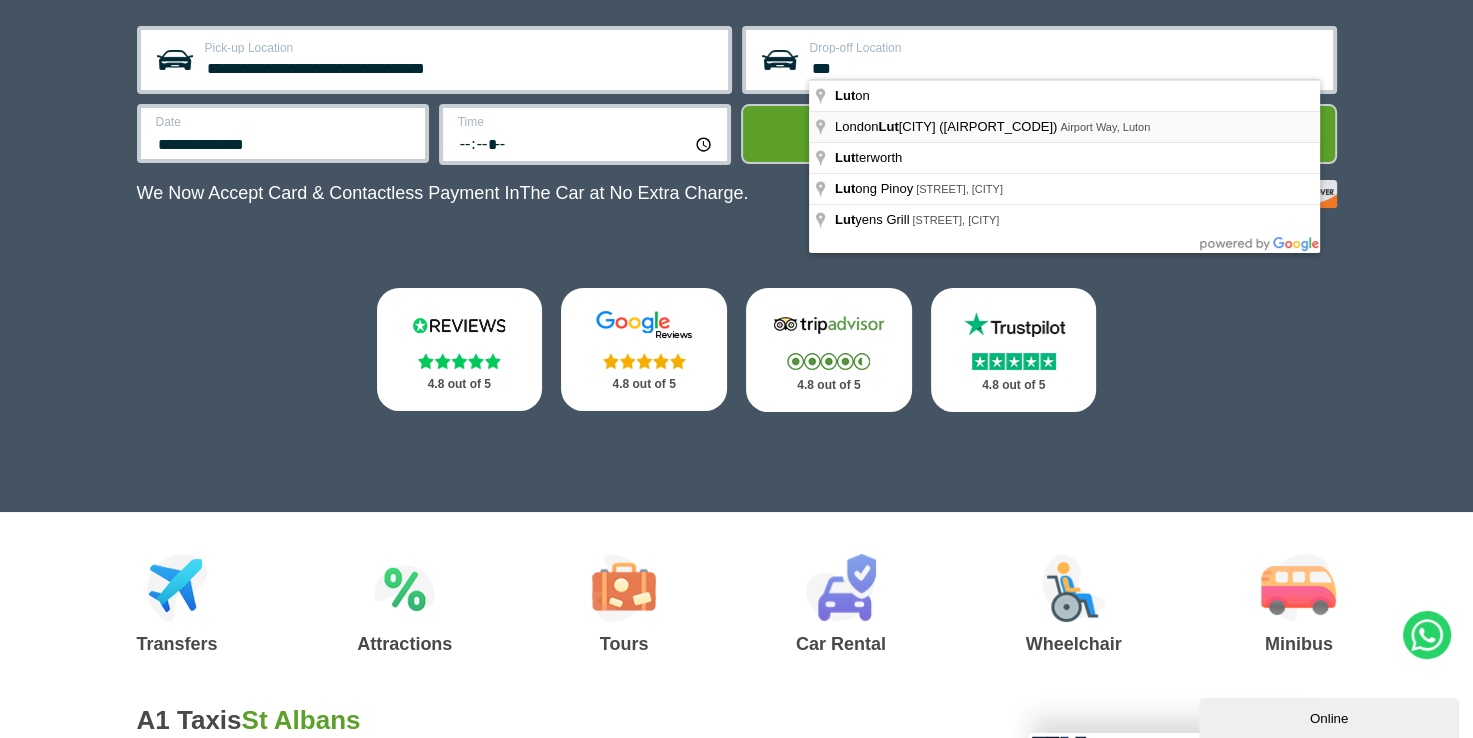 type on "**********" 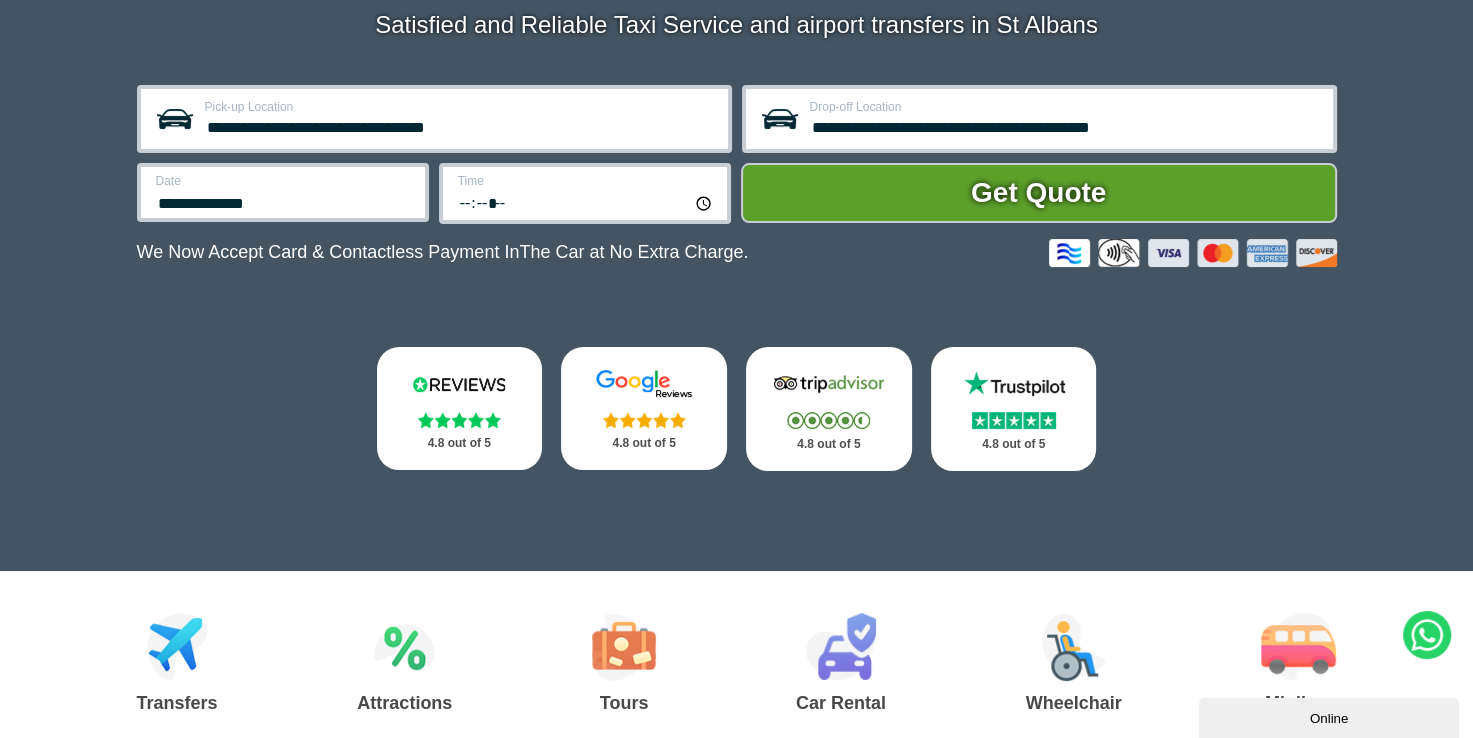 scroll, scrollTop: 292, scrollLeft: 0, axis: vertical 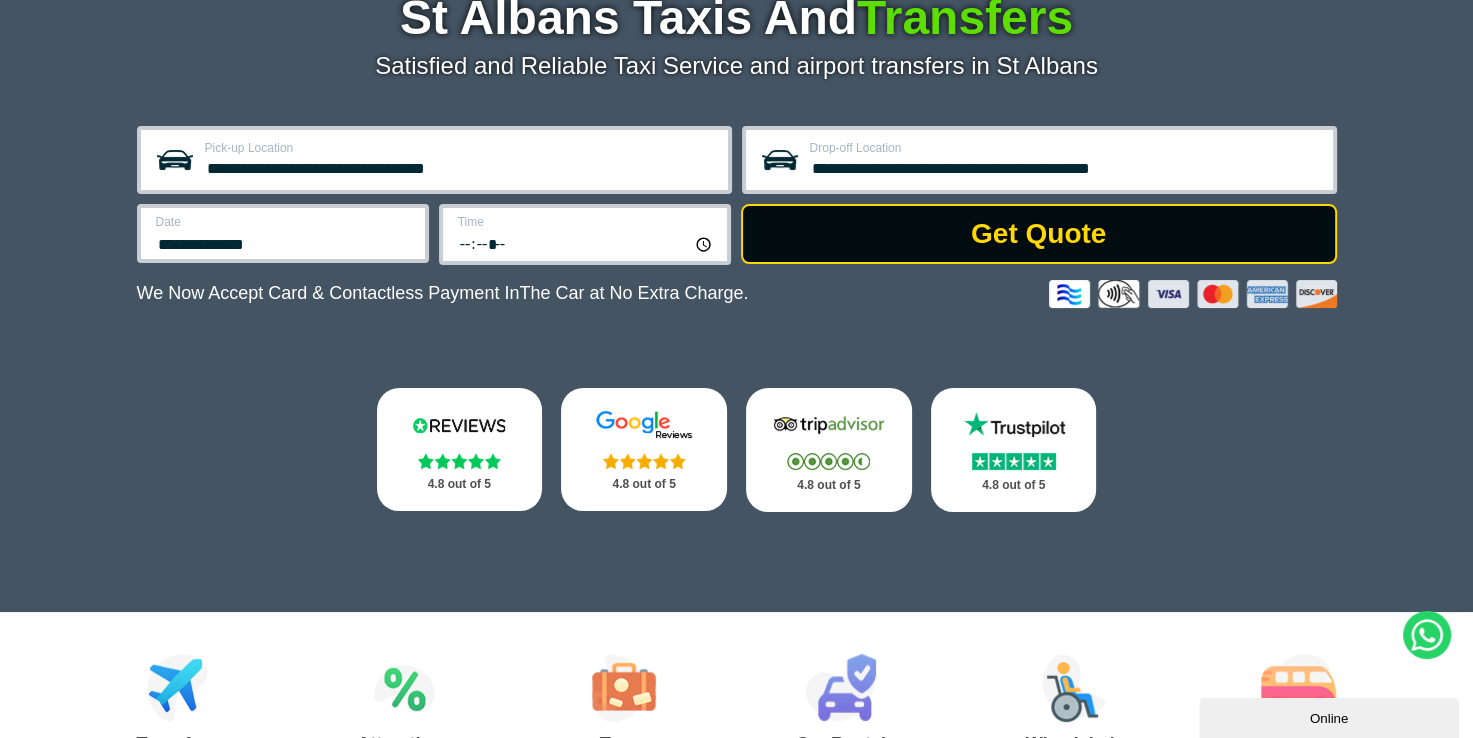 click on "Get Quote" at bounding box center (1039, 234) 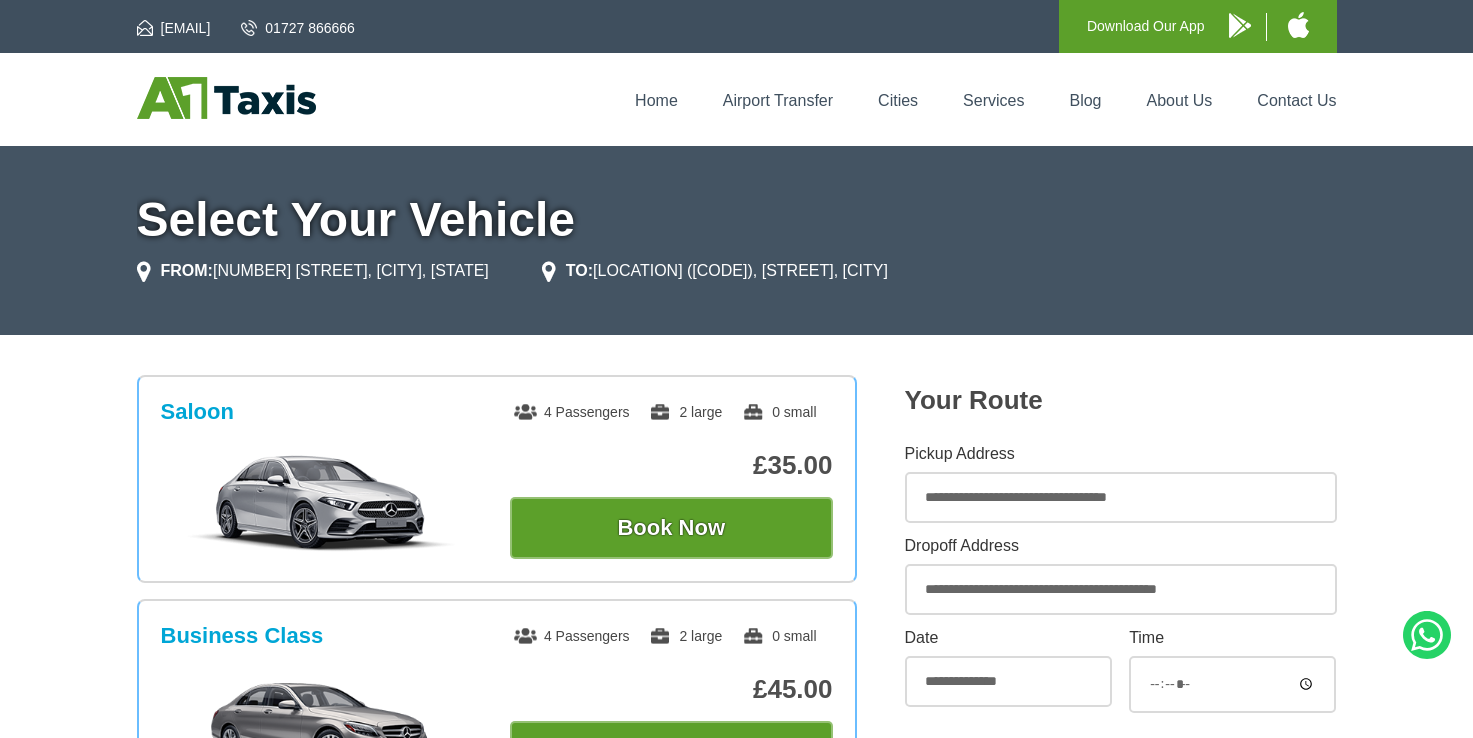 scroll, scrollTop: 0, scrollLeft: 0, axis: both 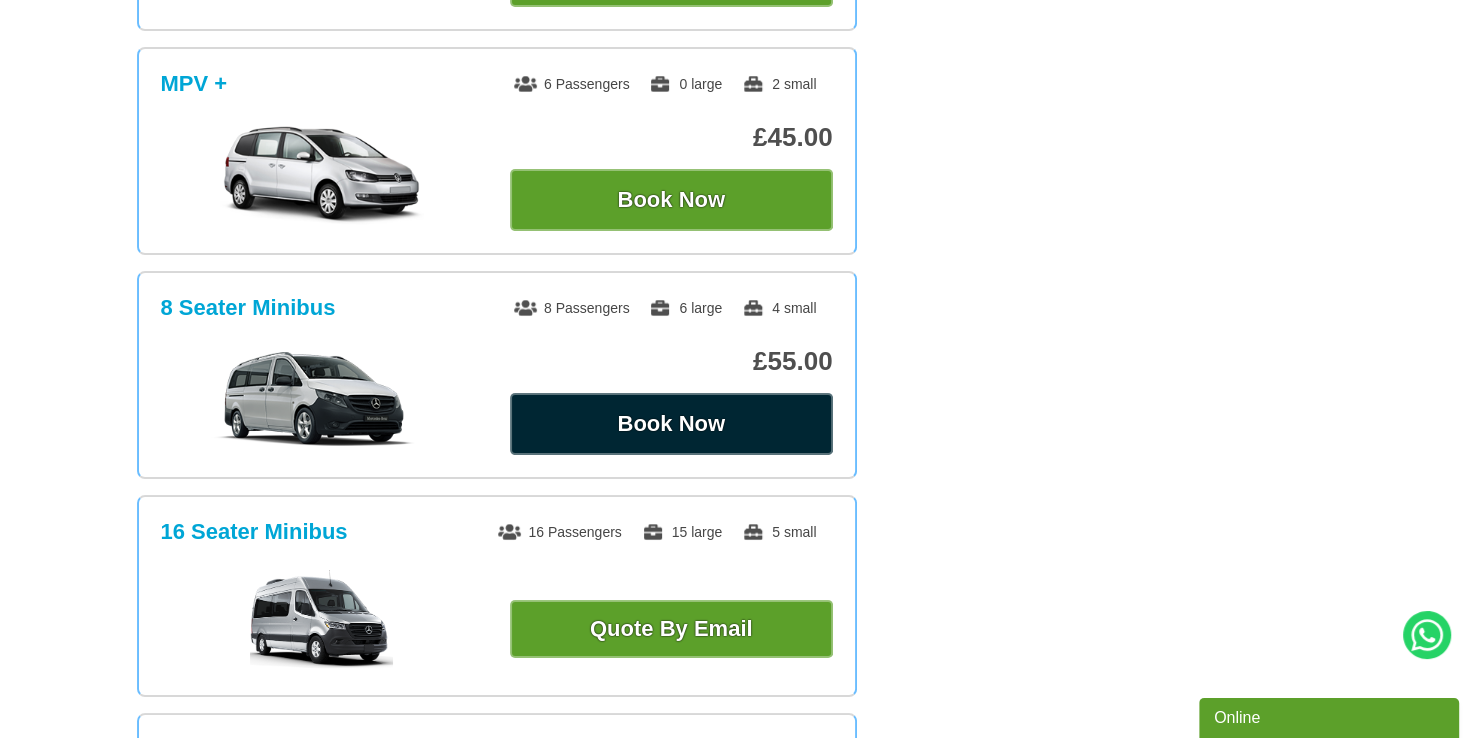 click on "Book Now" at bounding box center (671, 424) 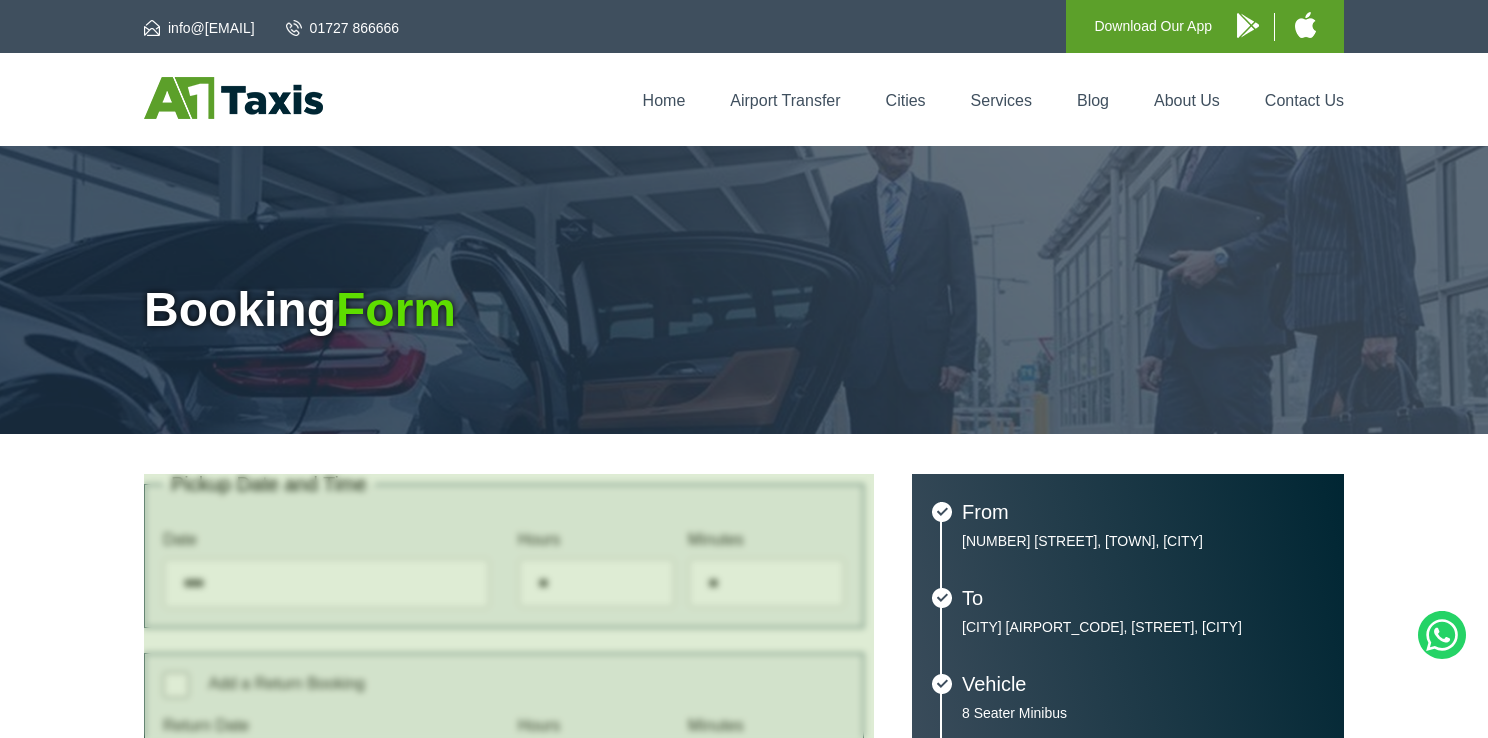 type on "**********" 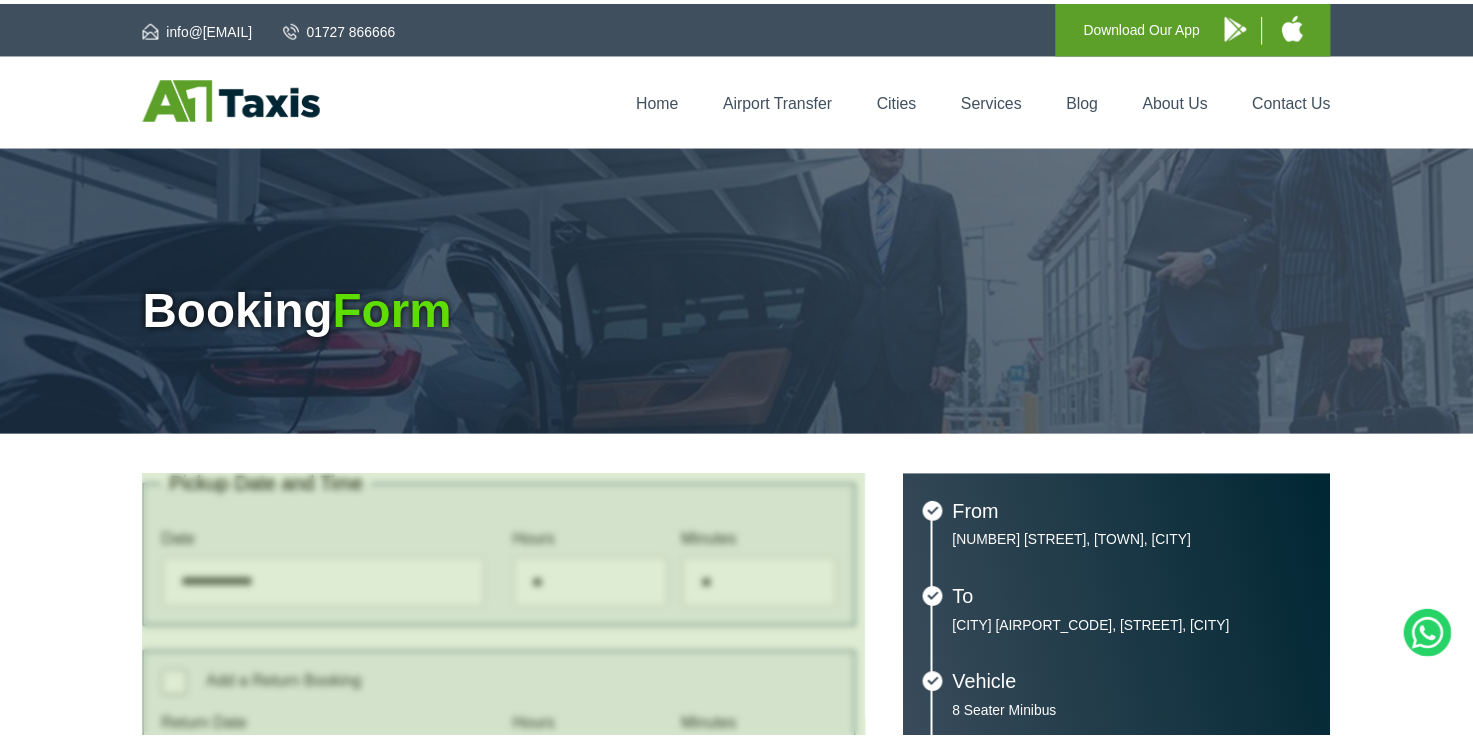 scroll, scrollTop: 0, scrollLeft: 0, axis: both 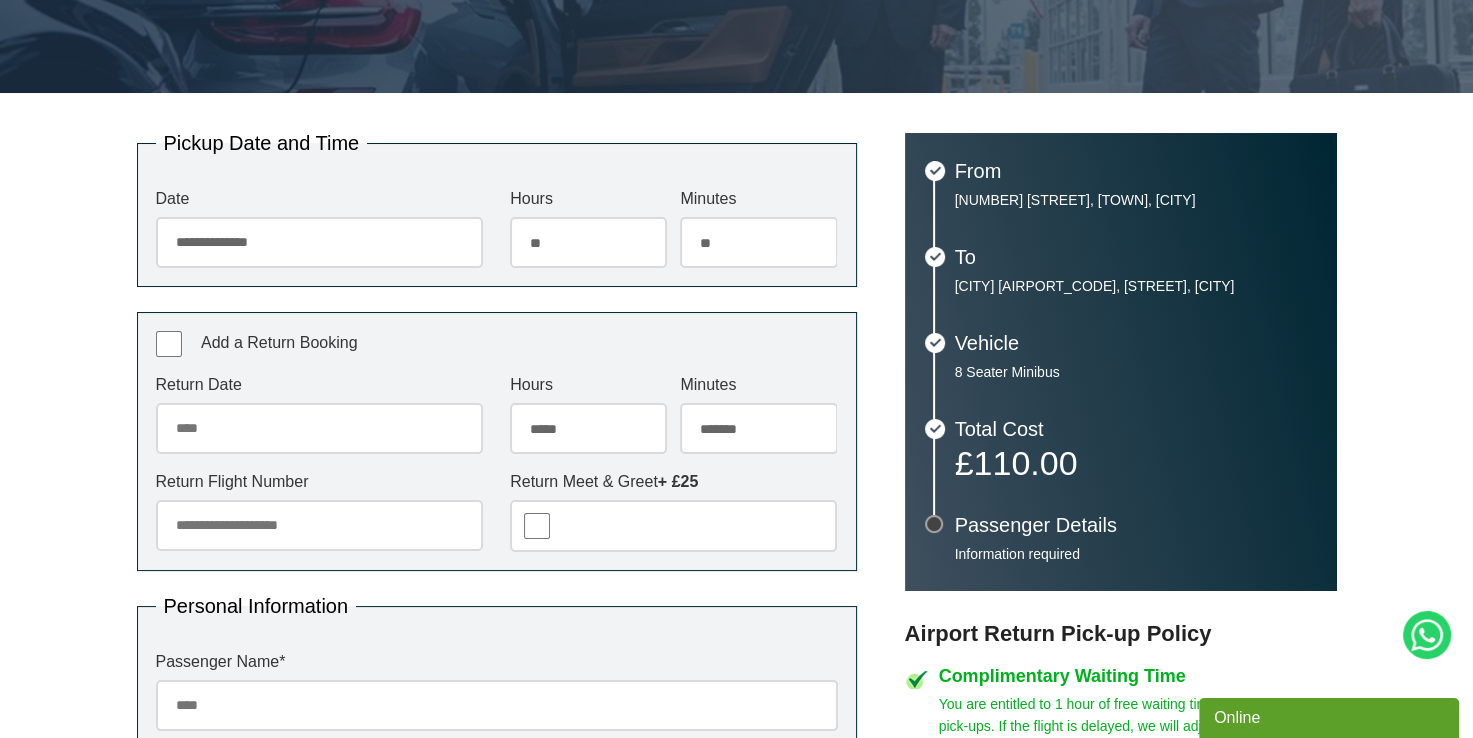 click on "Return Date
July 2025     Sun Mon Tue Wed Thu Fri Sat 29 30 1 2 3 4 5 6 7 8 9 10 11 12 13 14 15 16 17 18 19 20 21 22 23 24 25 26 27 28 29 30 31 1 2 3 4 5 6 7 8 9 Today Close" at bounding box center [319, 415] 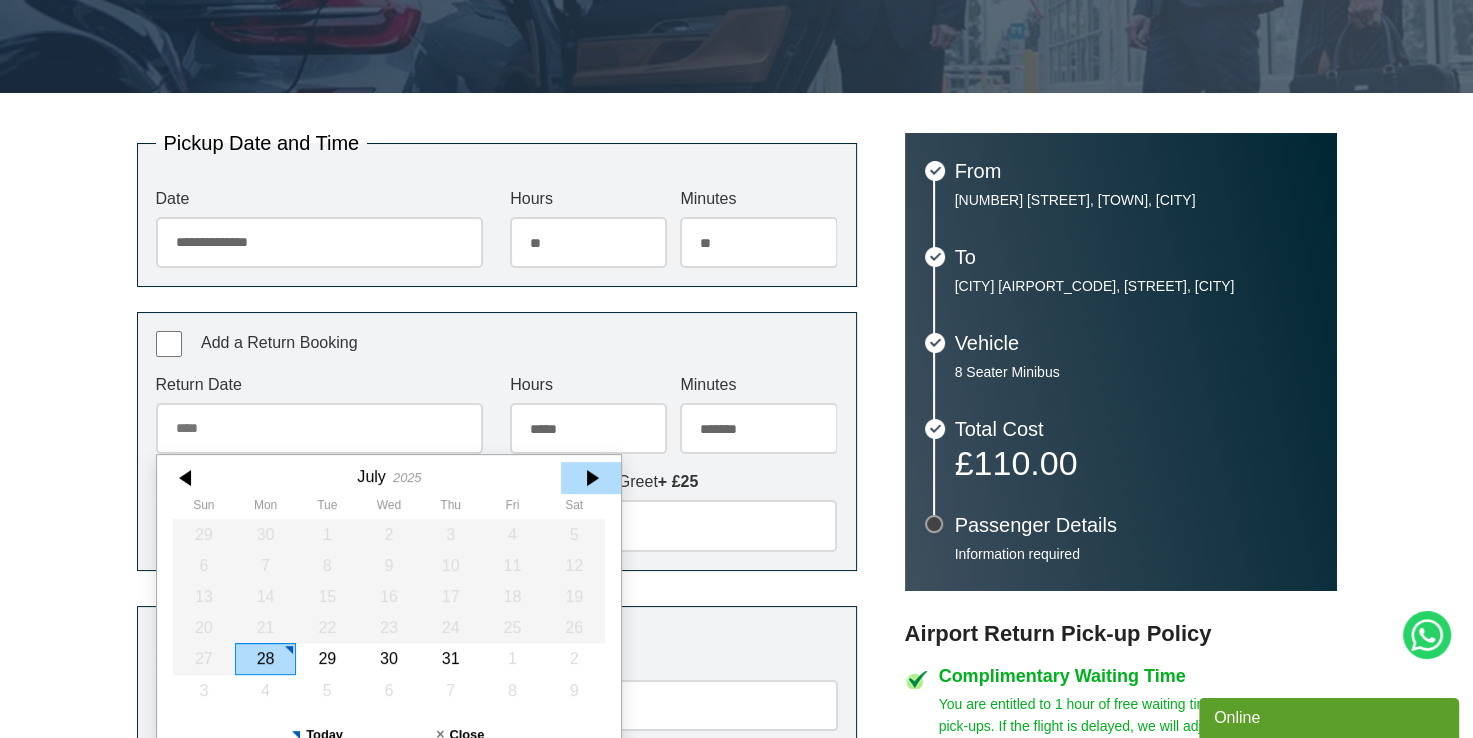 click at bounding box center [591, 478] 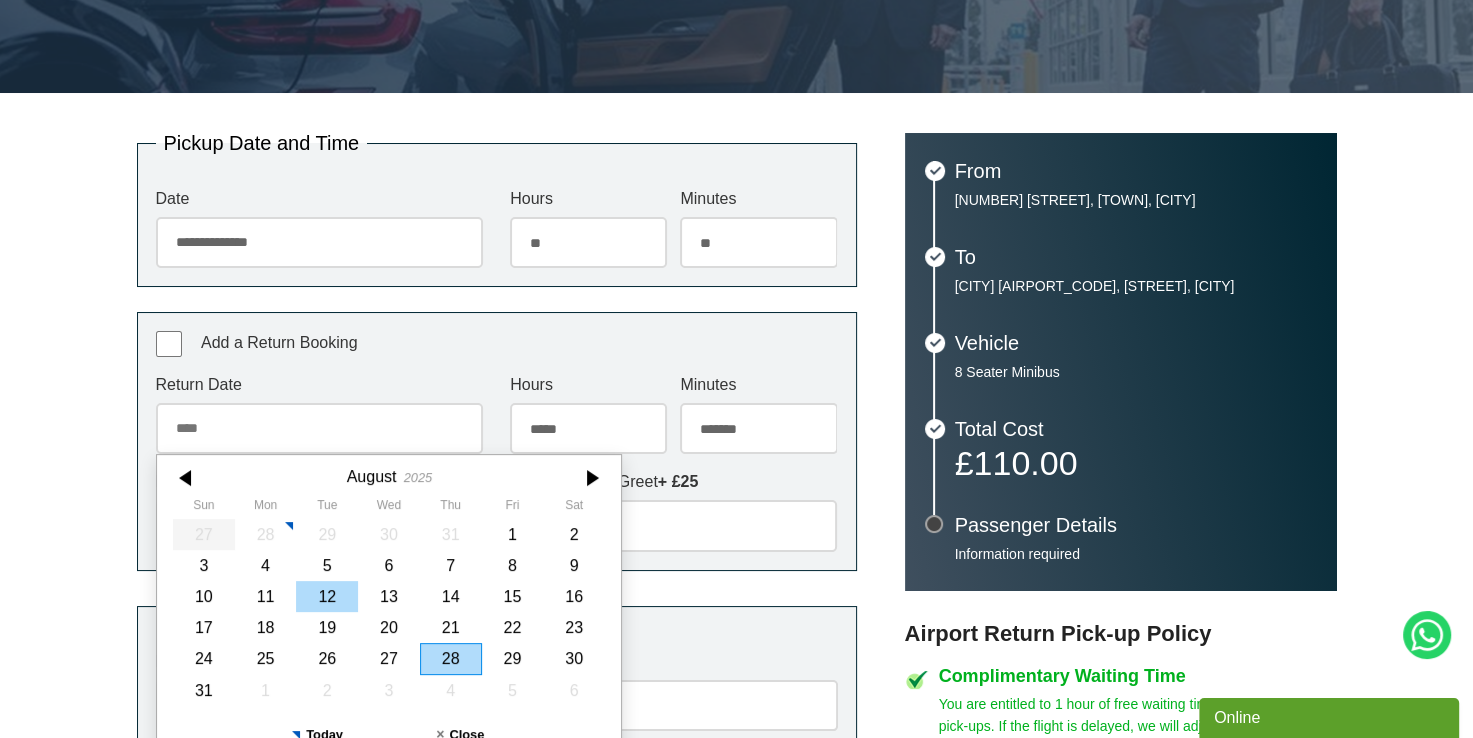 click on "12" at bounding box center [327, 596] 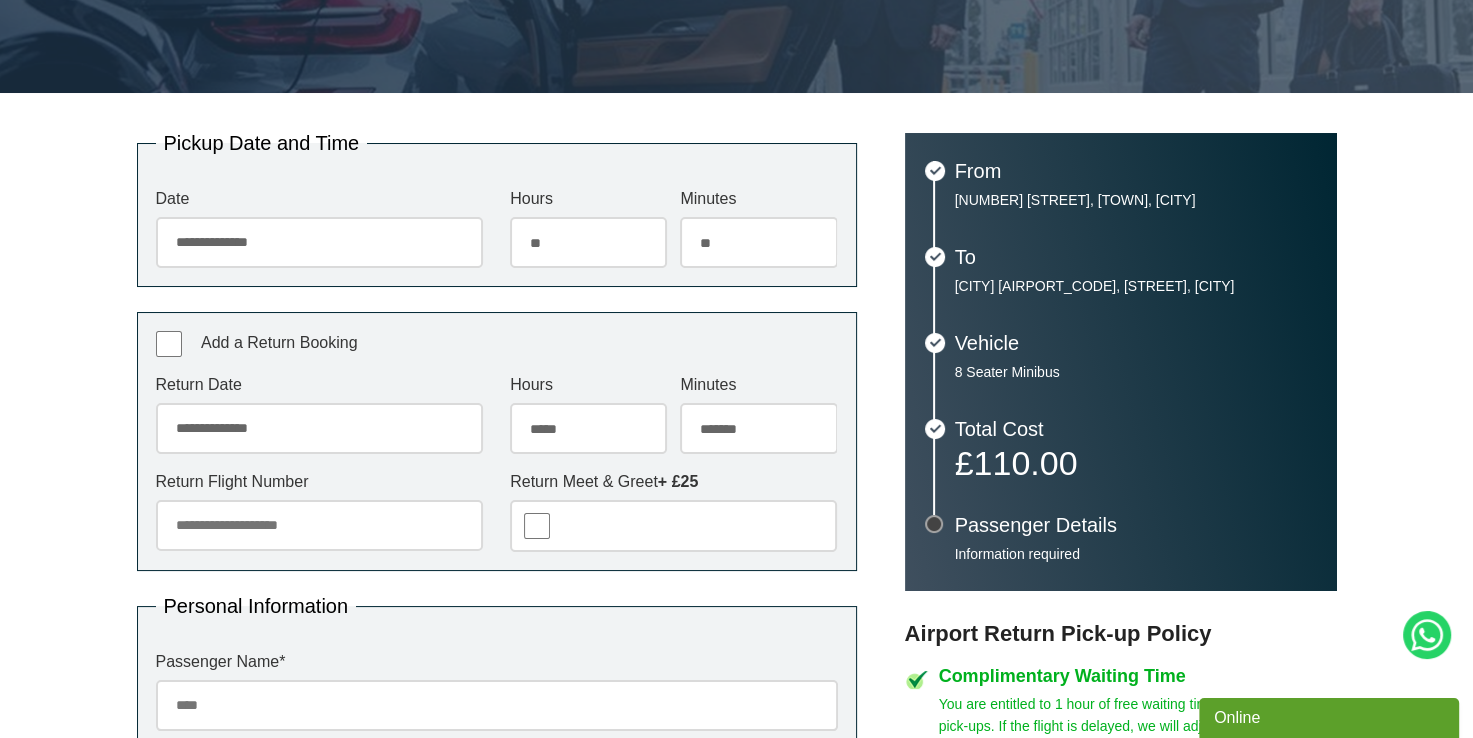 click on "*****
**
**
**
**
**
**
** ** ** ** ** ** ** ** ** ** ** ** ** ** ** ** ** **" at bounding box center [588, 428] 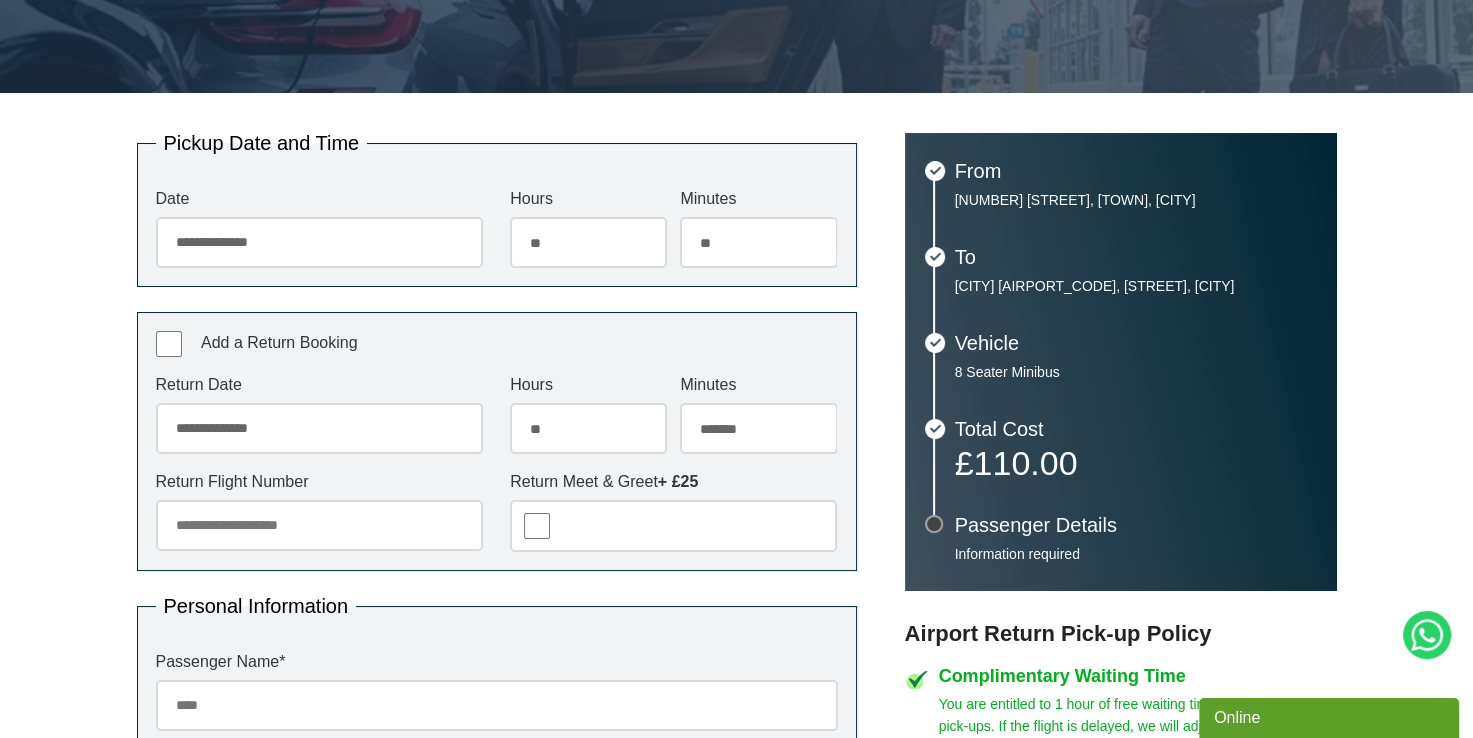 click on "*****
**
**
**
**
**
**
** ** ** ** ** ** ** ** ** ** ** ** ** ** ** ** ** **" at bounding box center (588, 428) 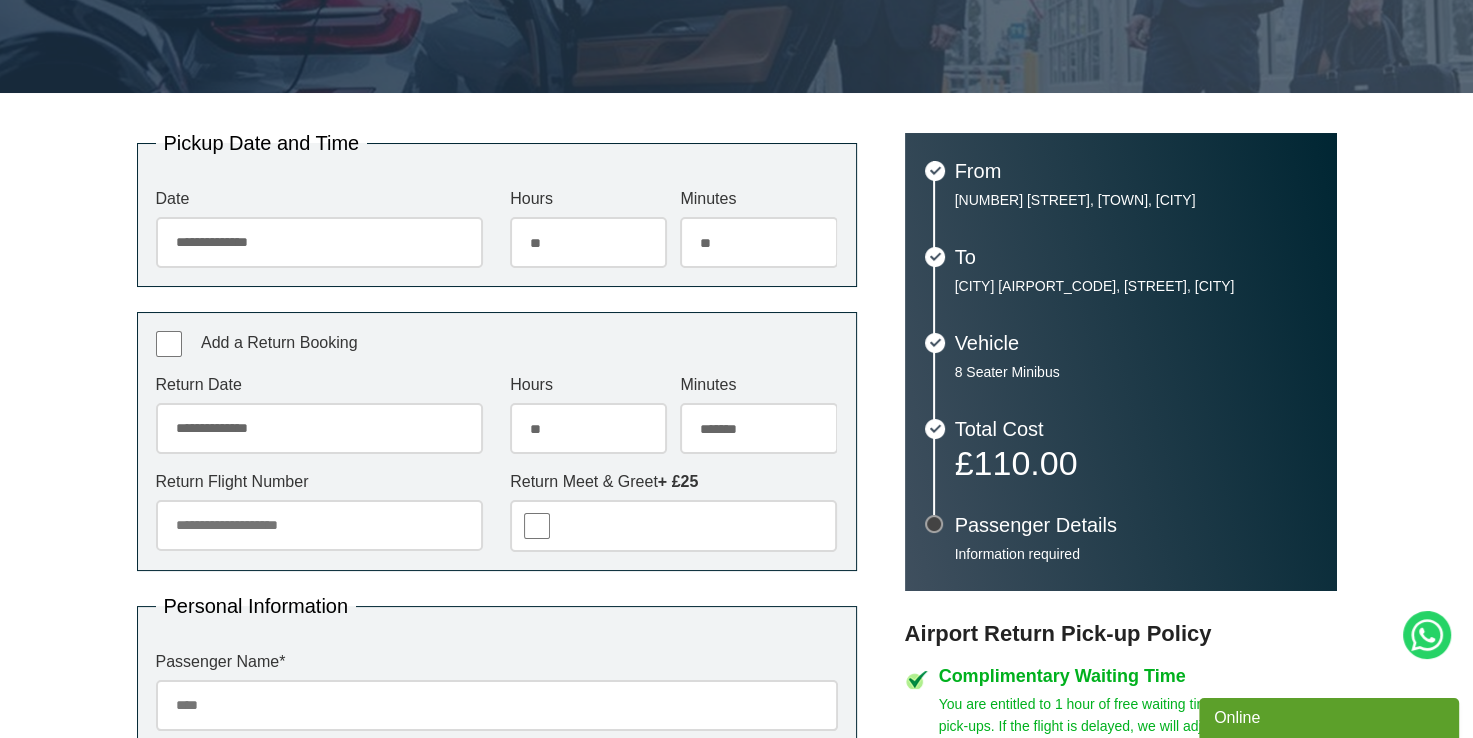 click on "*******
**
**
**
**
**
**
** ** ** ** ** ** ** ** ** ** ** ** ** ** ** ** ** ** ** ** ** ** ** ** ** ** **" at bounding box center (758, 428) 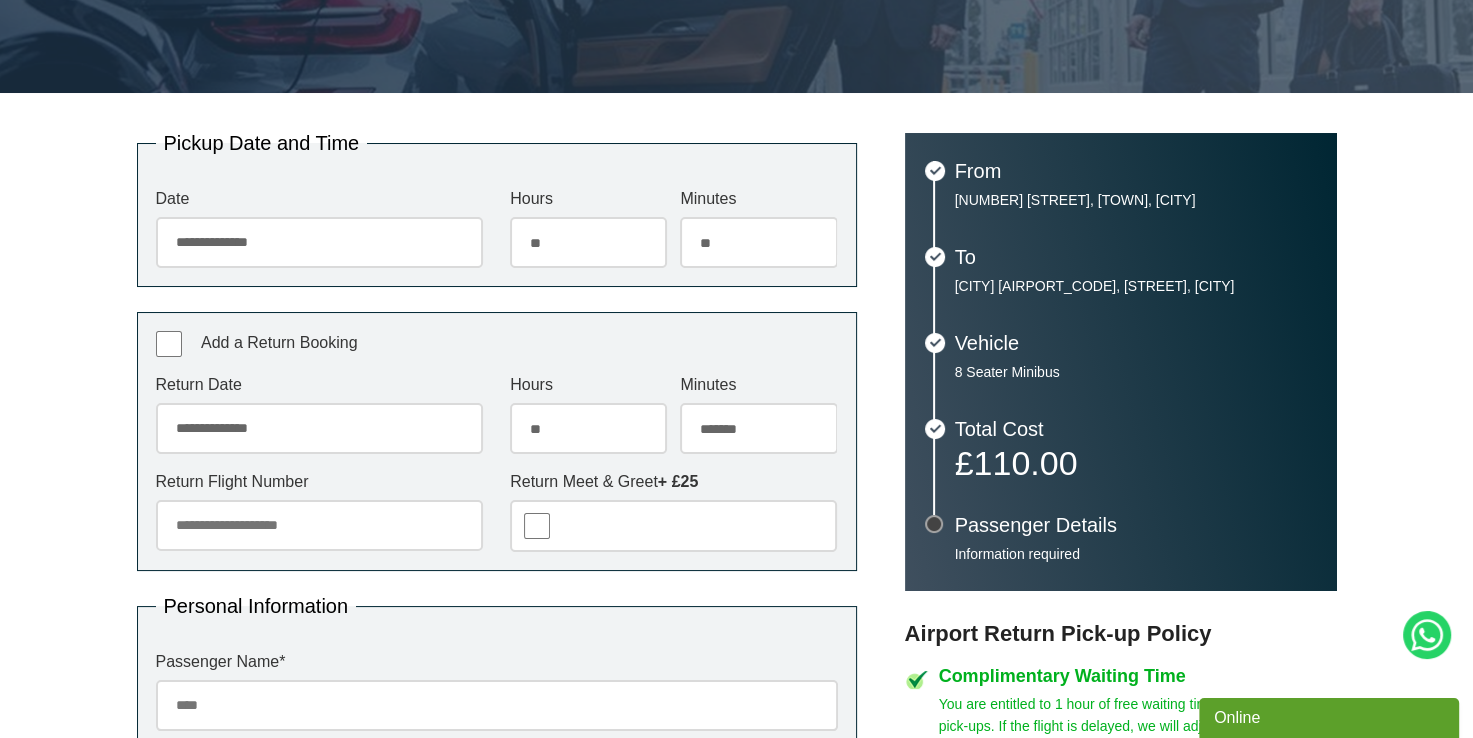 select on "**" 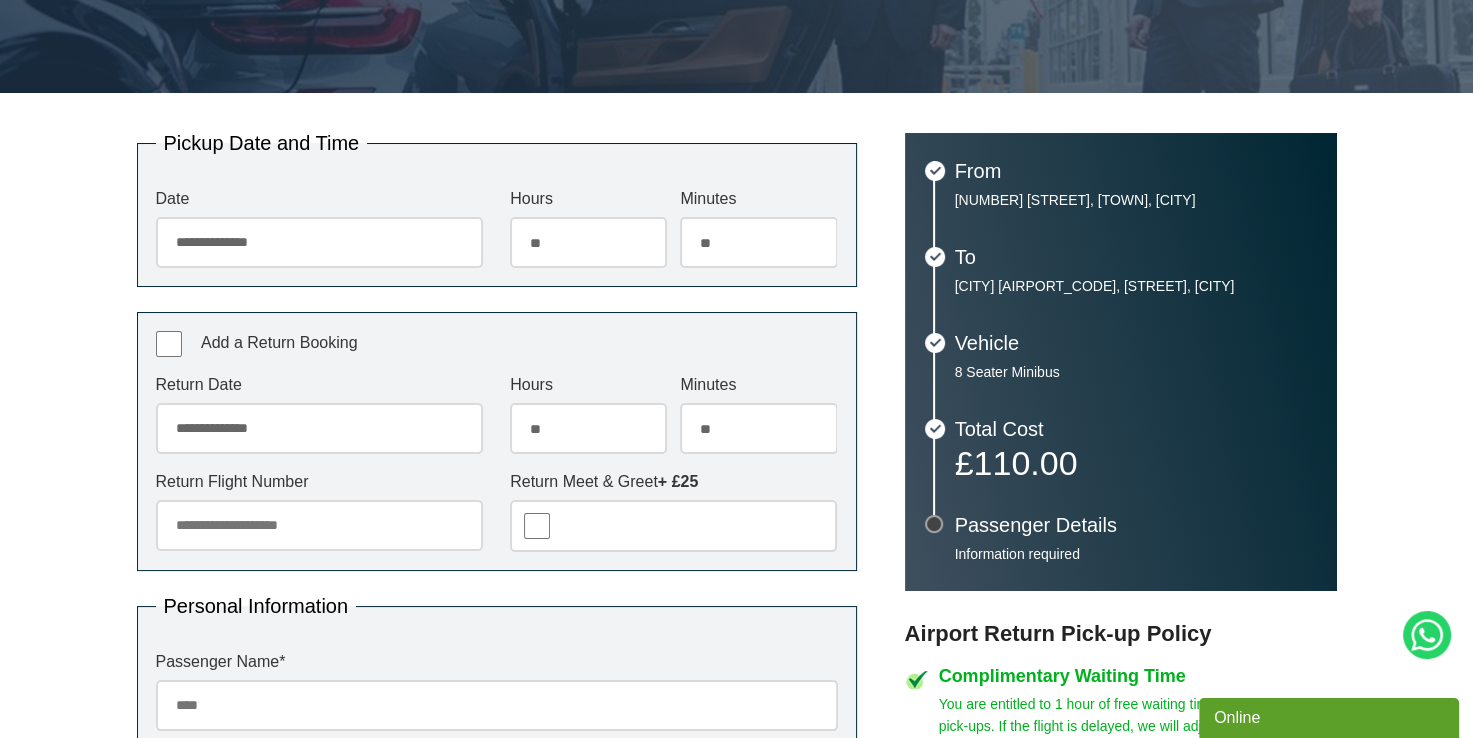 click on "*******
**
**
**
**
**
**
** ** ** ** ** ** ** ** ** ** ** ** ** ** ** ** ** ** ** ** ** ** ** ** ** ** **" at bounding box center [758, 428] 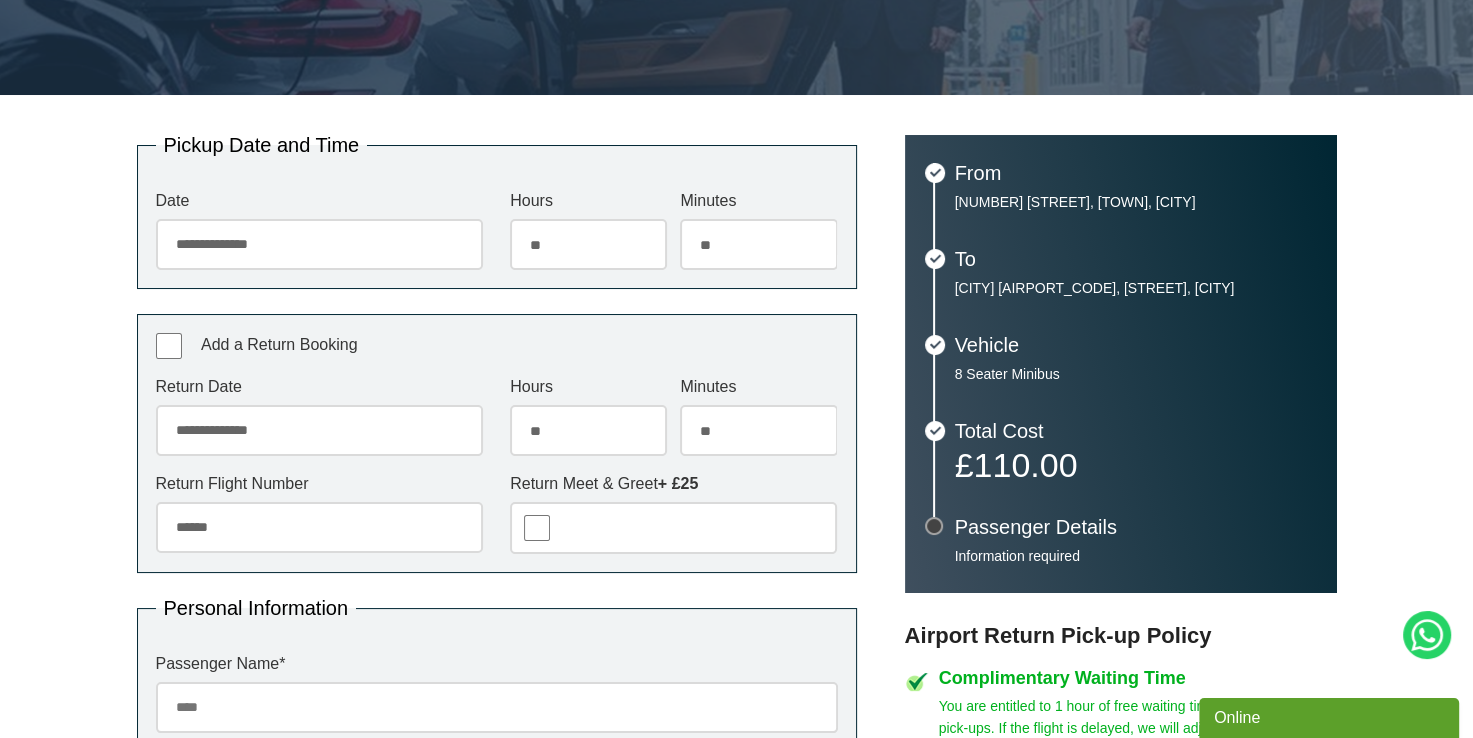 scroll, scrollTop: 341, scrollLeft: 0, axis: vertical 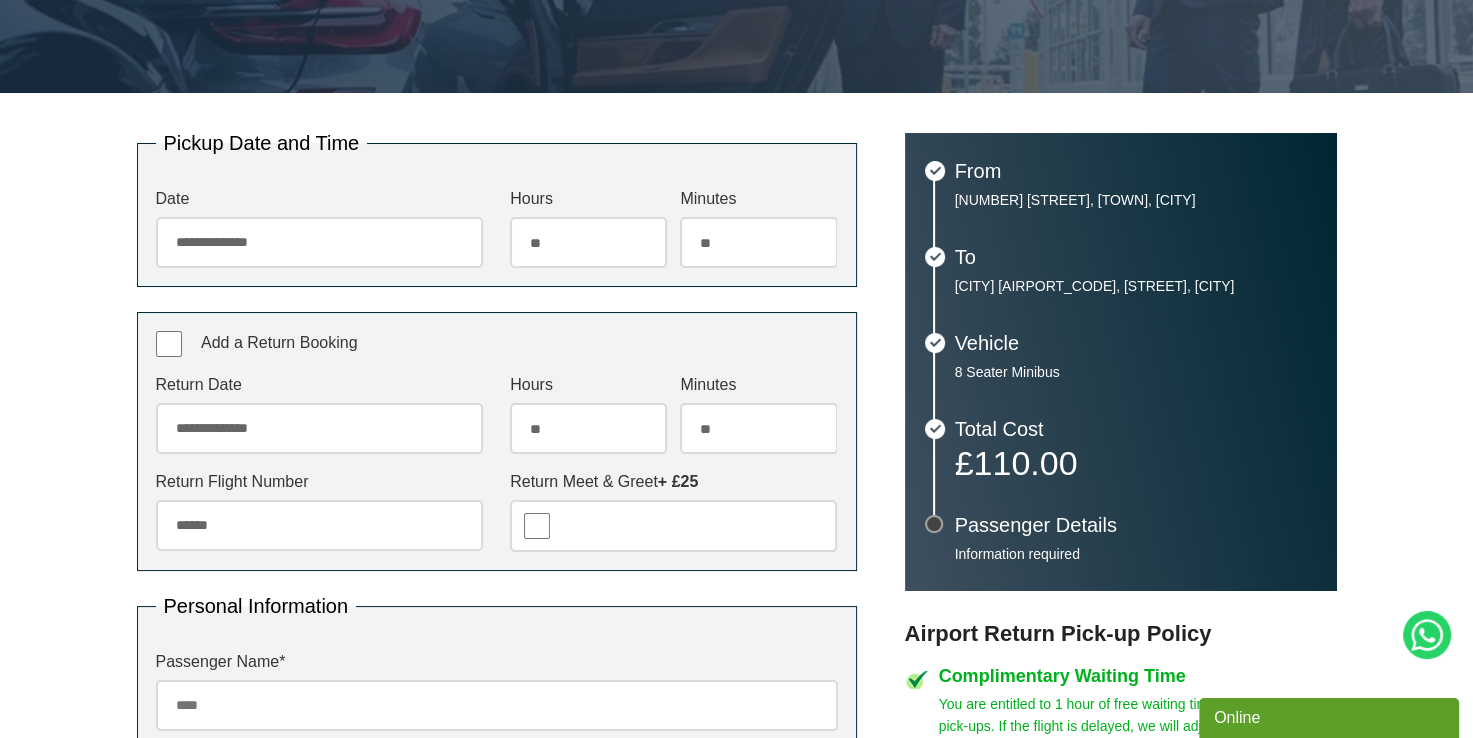 type on "******" 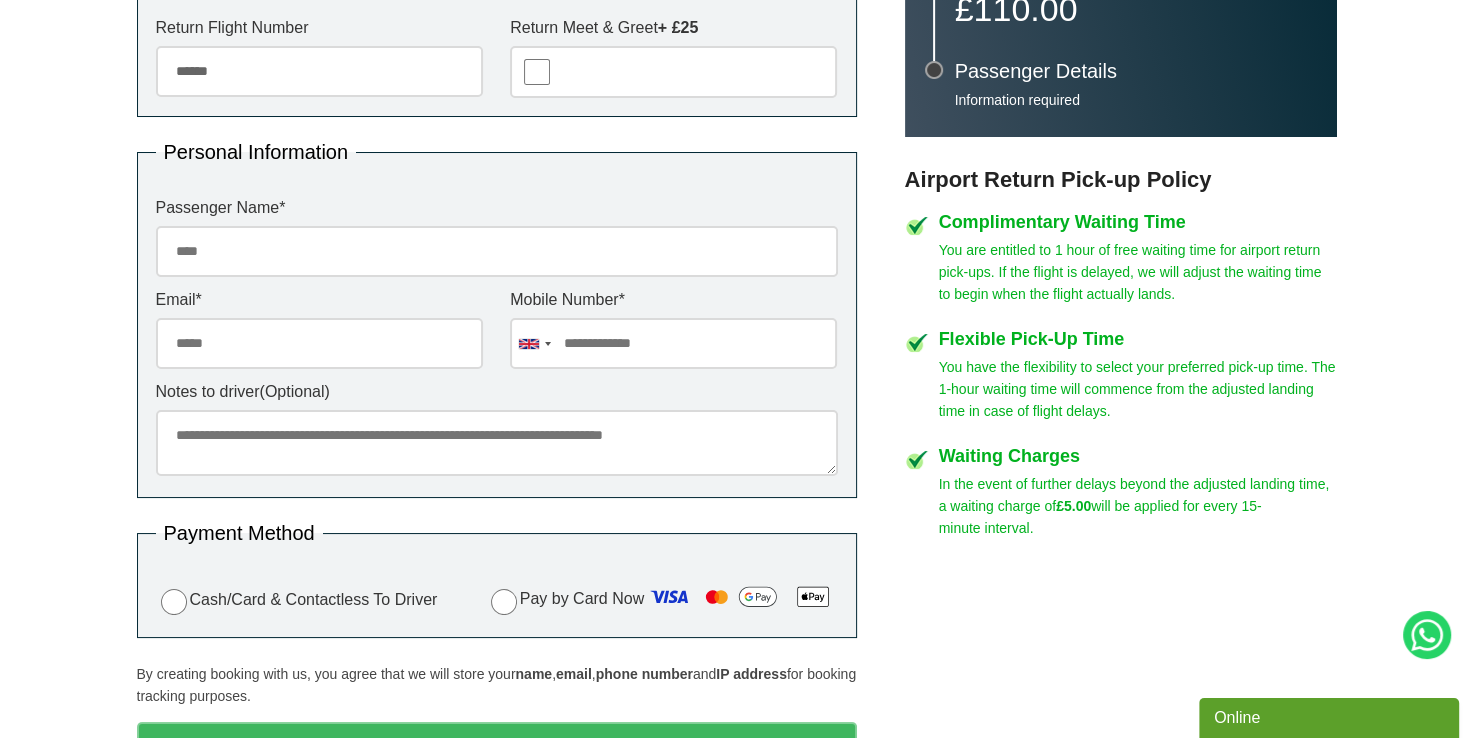 scroll, scrollTop: 841, scrollLeft: 0, axis: vertical 